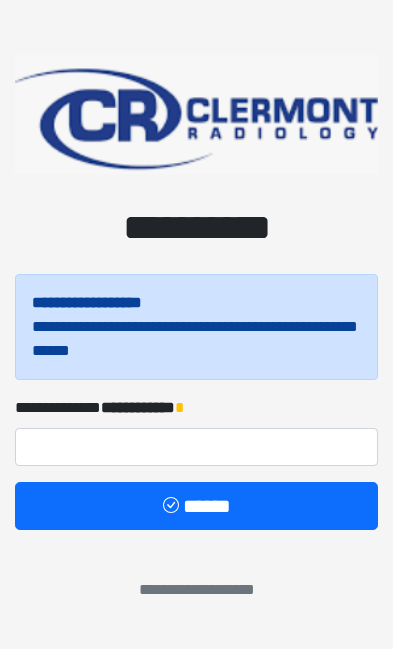 scroll, scrollTop: 0, scrollLeft: 0, axis: both 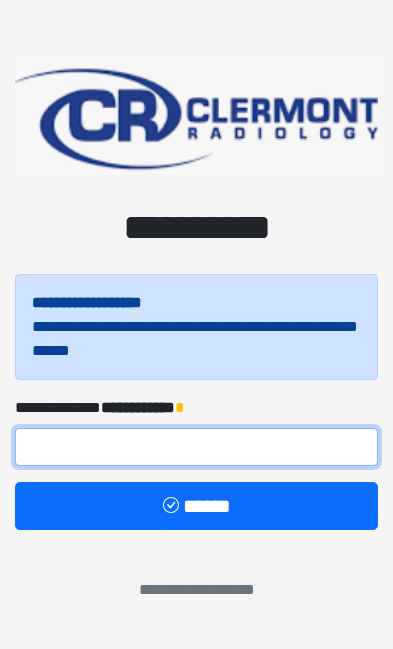 click at bounding box center [196, 447] 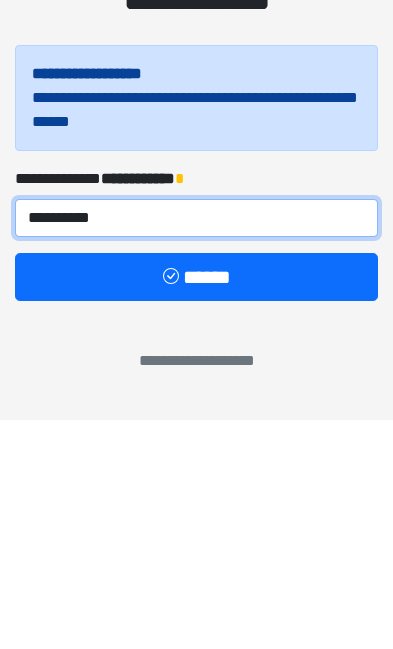 type on "**********" 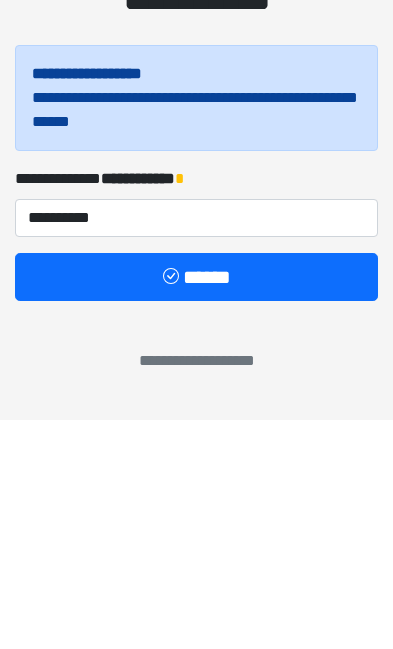 click on "******" at bounding box center [196, 506] 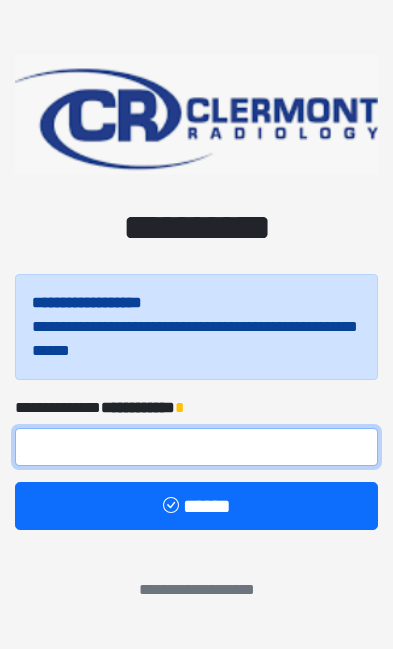 click at bounding box center (196, 447) 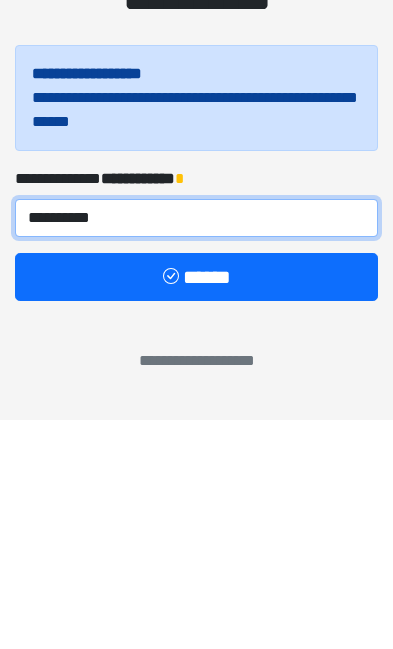 type on "**********" 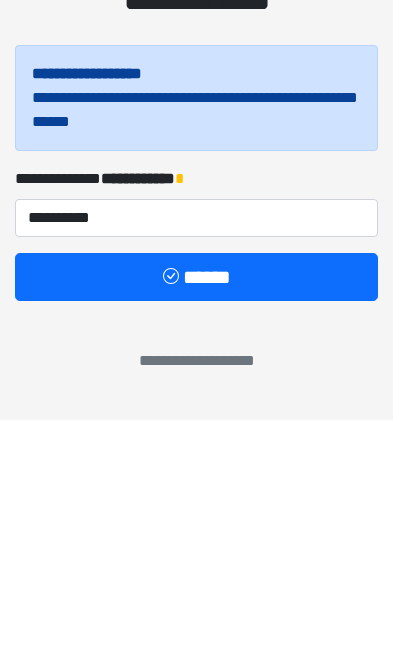 click on "******" at bounding box center [196, 506] 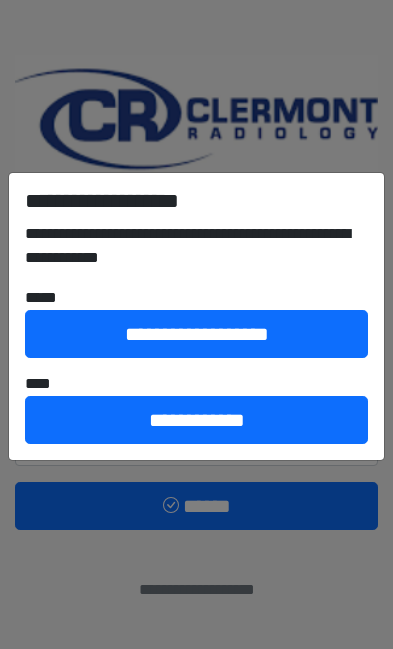 click on "**********" at bounding box center [196, 420] 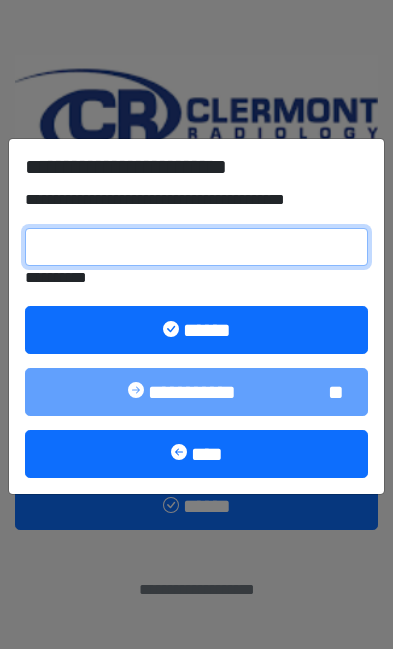 click on "**********" at bounding box center (196, 247) 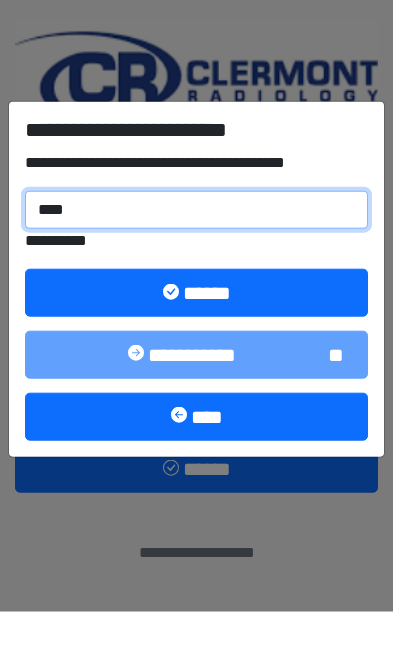 type on "******" 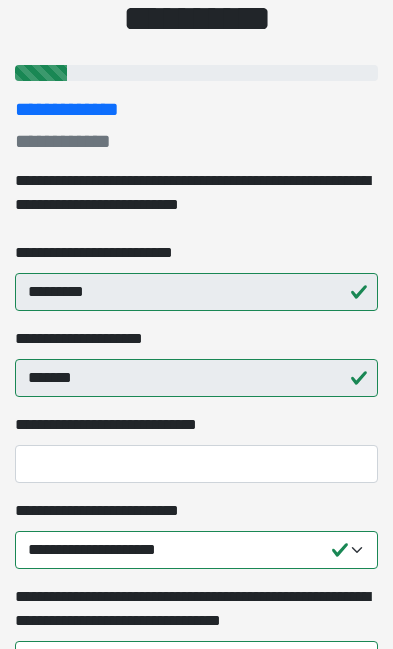 scroll, scrollTop: 210, scrollLeft: 0, axis: vertical 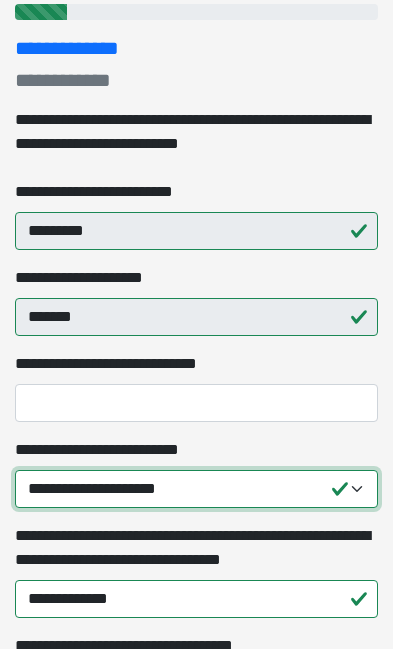 click on "**********" at bounding box center (196, 489) 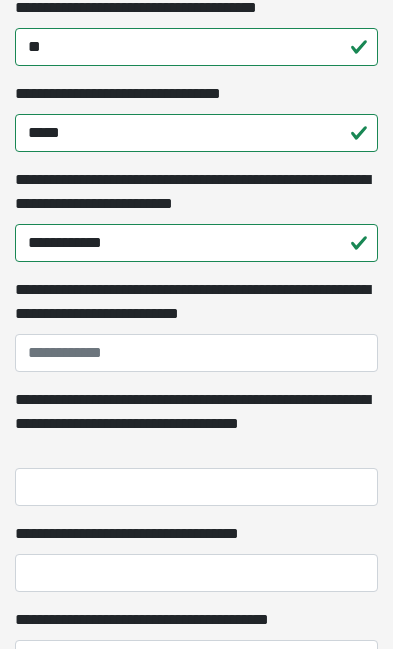 scroll, scrollTop: 1179, scrollLeft: 0, axis: vertical 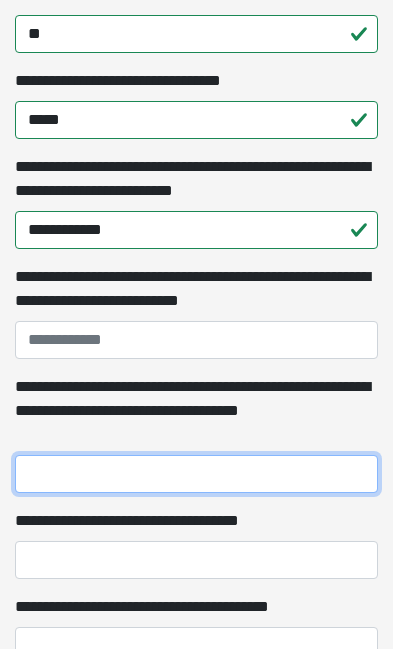 click on "**********" at bounding box center (196, 474) 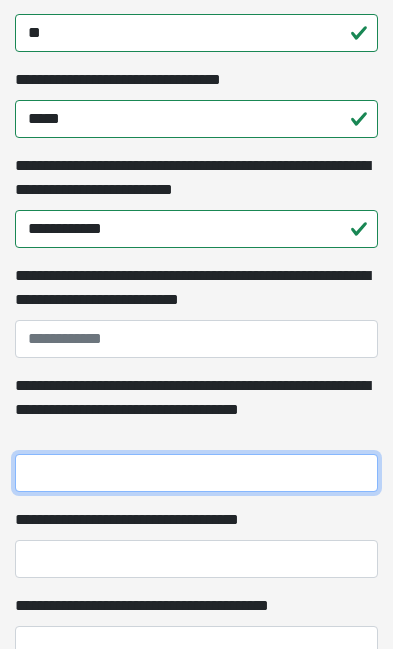 scroll, scrollTop: 1179, scrollLeft: 0, axis: vertical 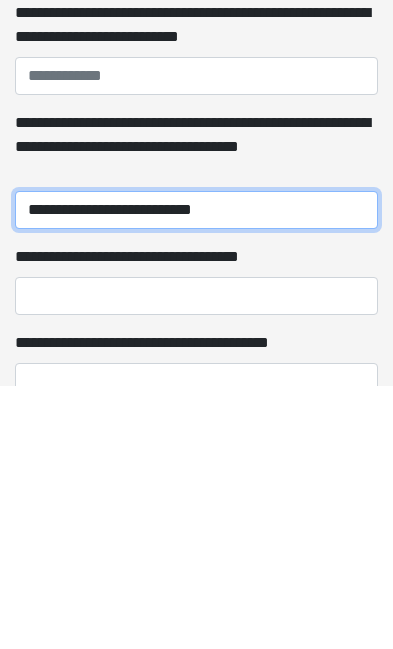 type on "**********" 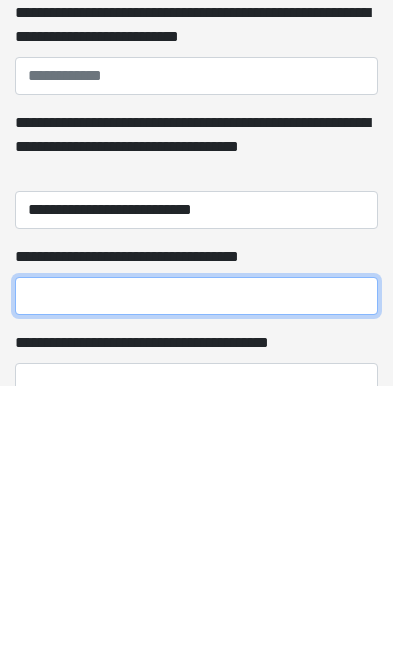 click on "**********" at bounding box center (196, 560) 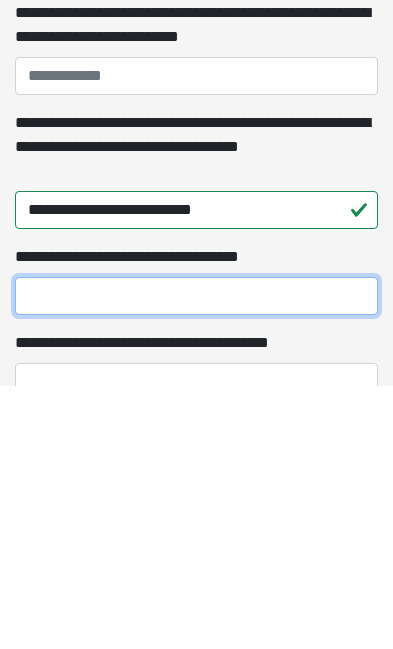 scroll, scrollTop: 1300, scrollLeft: 0, axis: vertical 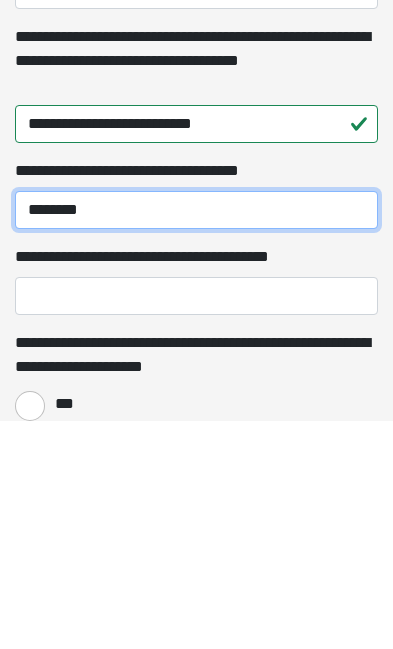 type on "********" 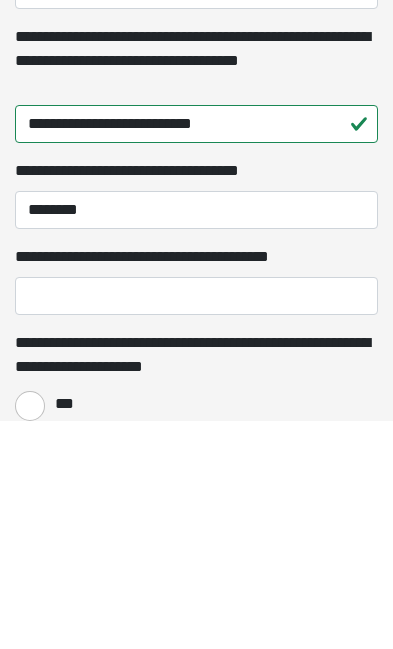 click on "***" at bounding box center (63, 633) 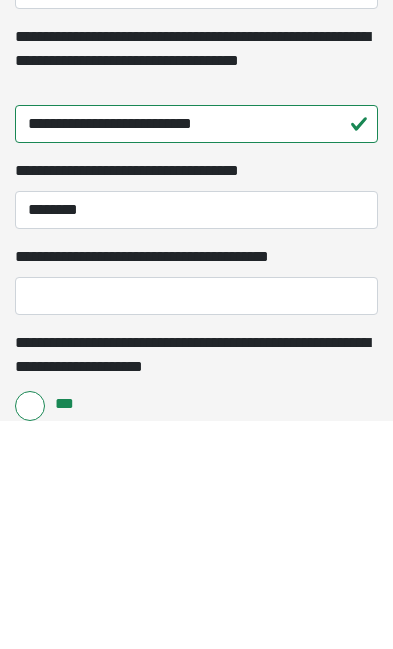 scroll, scrollTop: 1414, scrollLeft: 0, axis: vertical 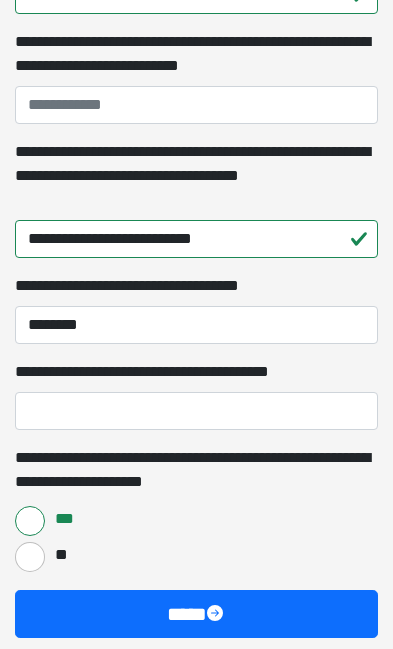 click on "****" at bounding box center (196, 614) 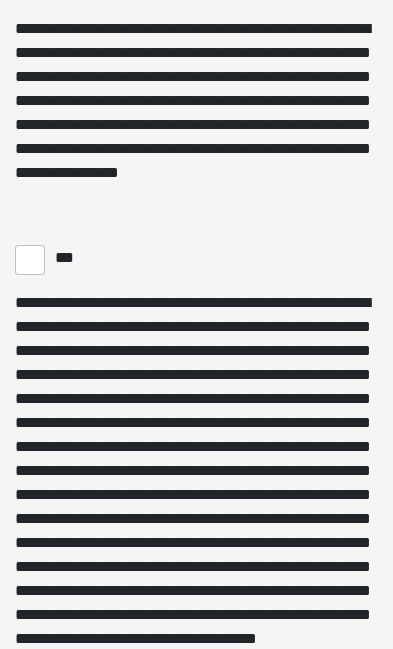 scroll, scrollTop: 5161, scrollLeft: 0, axis: vertical 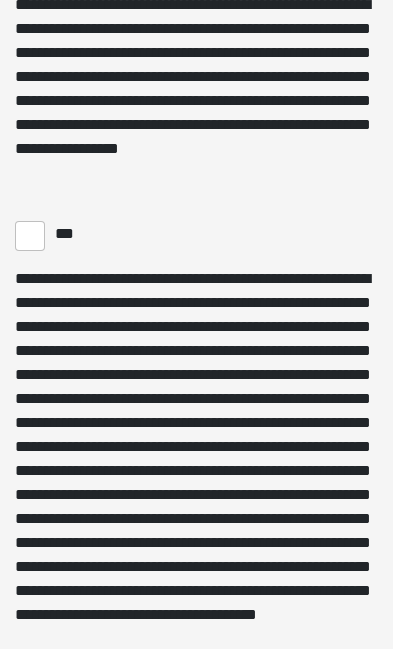 click on "***" at bounding box center (65, 234) 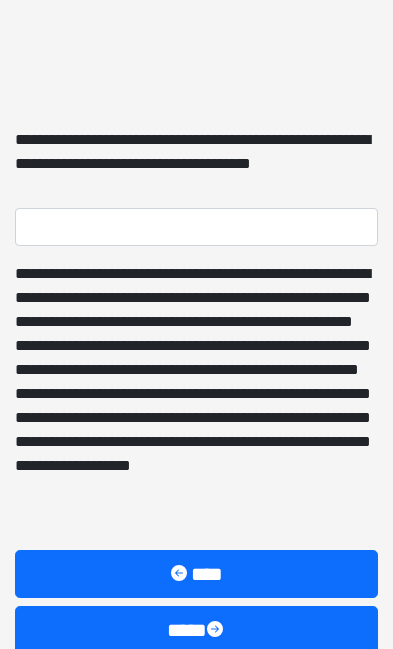 scroll, scrollTop: 5820, scrollLeft: 0, axis: vertical 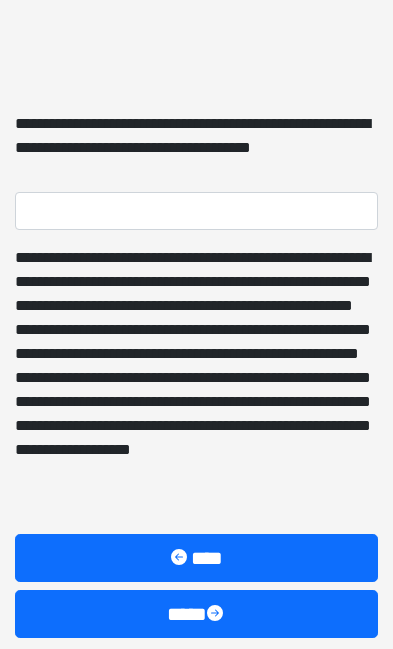 click on "****" at bounding box center (196, 614) 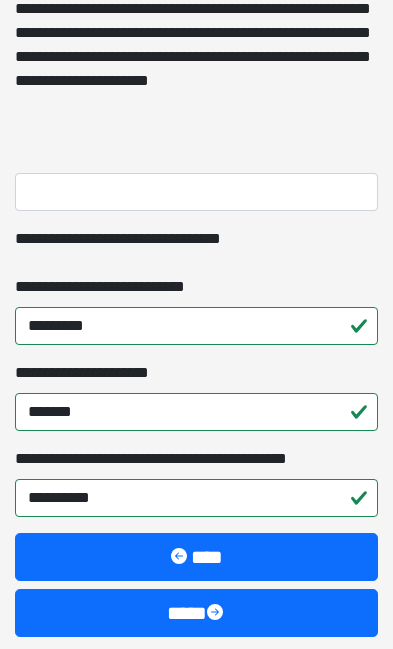 scroll, scrollTop: 970, scrollLeft: 0, axis: vertical 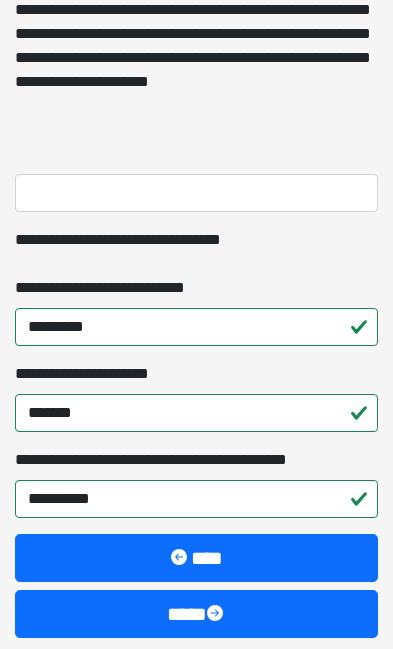 click on "****" at bounding box center (196, 614) 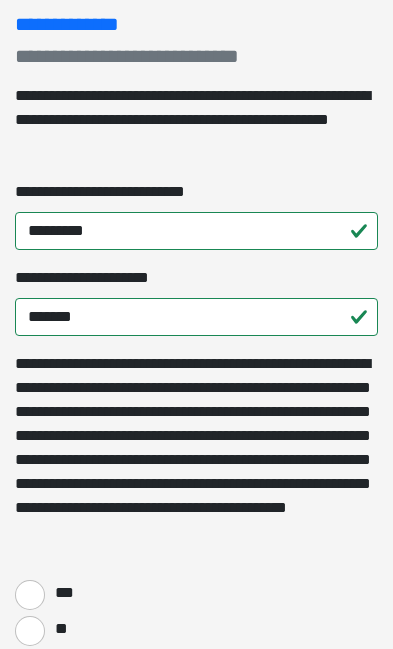 scroll, scrollTop: 294, scrollLeft: 0, axis: vertical 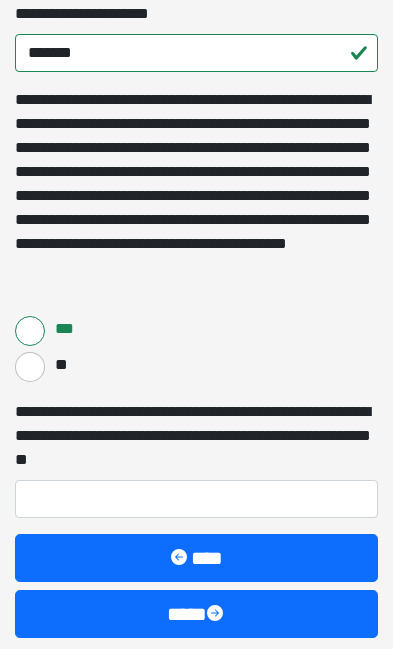 click at bounding box center [217, 615] 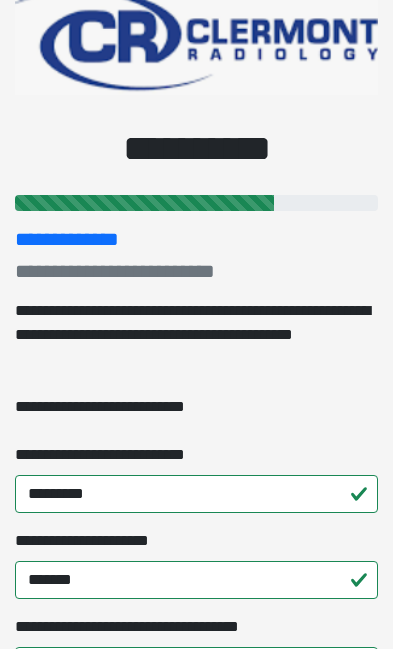 scroll, scrollTop: 0, scrollLeft: 0, axis: both 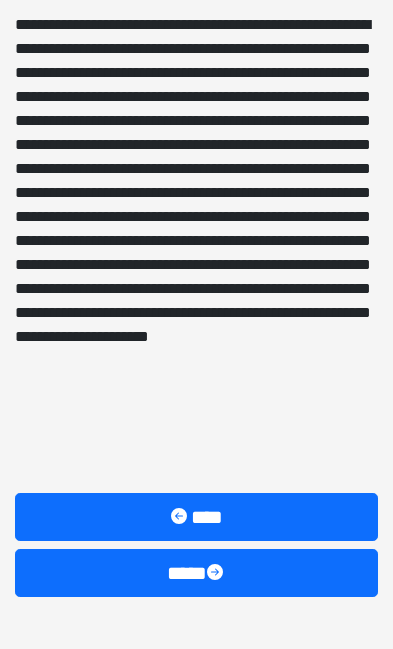 click on "****" at bounding box center (196, 573) 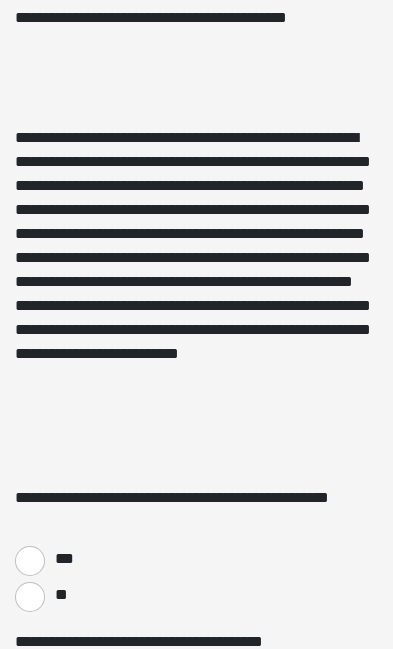 scroll, scrollTop: 517, scrollLeft: 0, axis: vertical 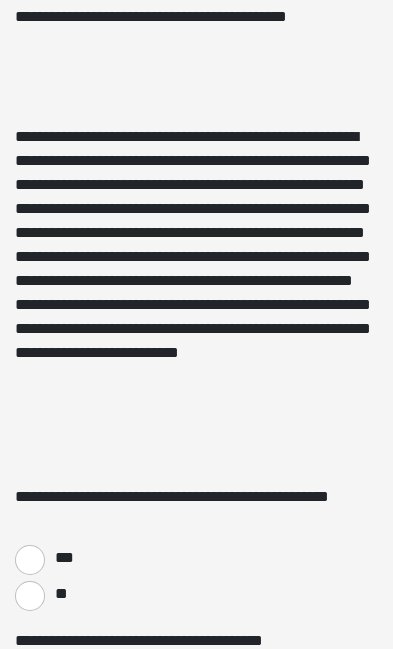 click on "**" at bounding box center [30, 596] 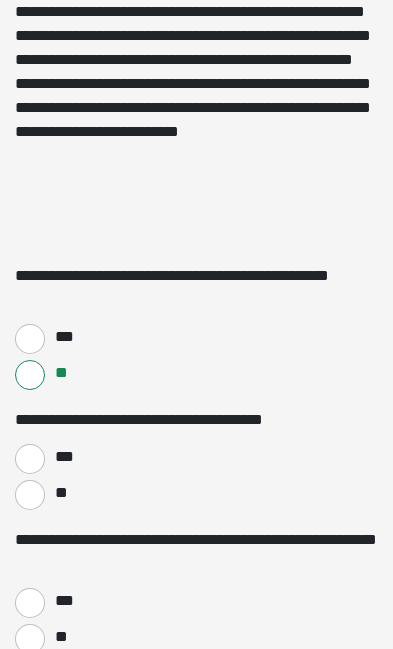 click on "**" at bounding box center (30, 495) 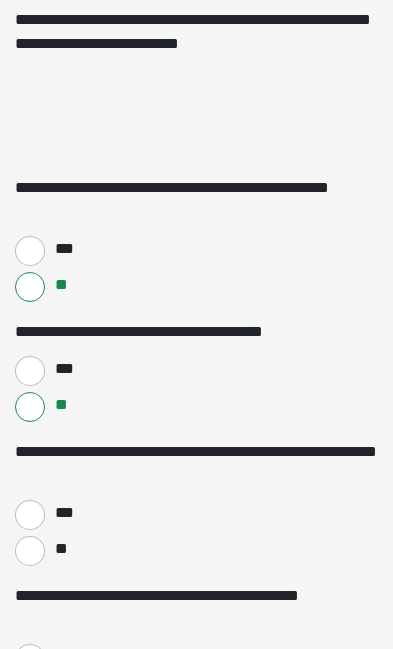 click on "**" at bounding box center (30, 551) 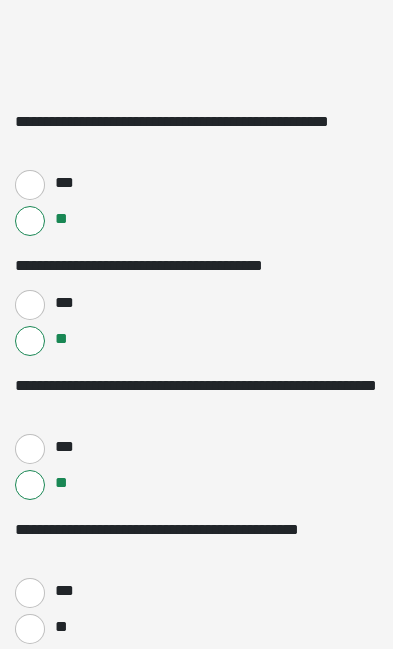 click on "**" at bounding box center (30, 629) 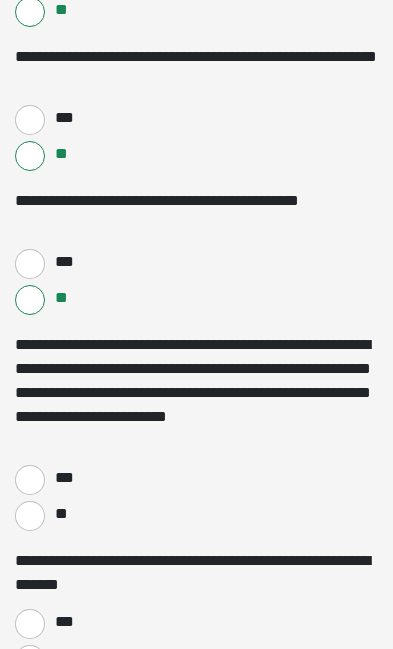 scroll, scrollTop: 1222, scrollLeft: 0, axis: vertical 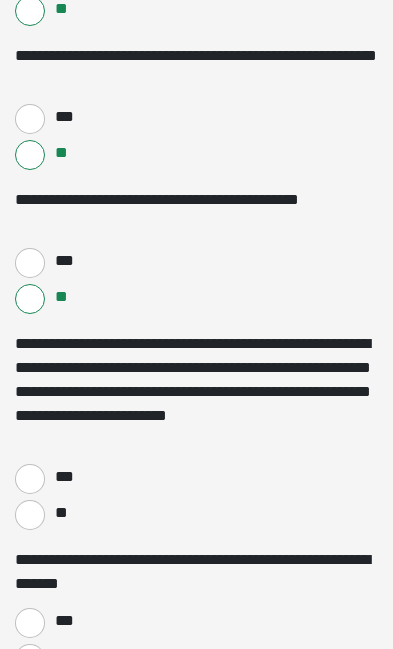click on "**" at bounding box center (30, 515) 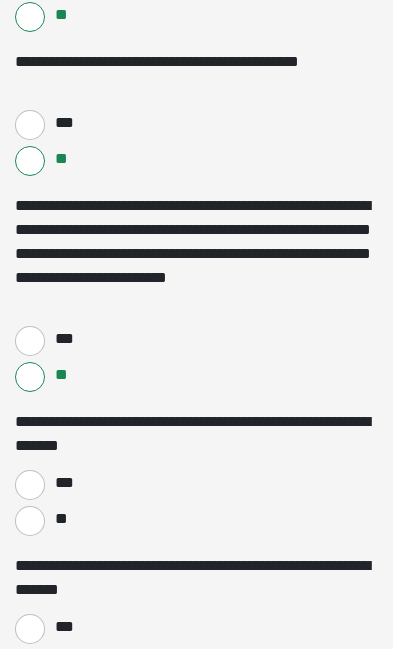 click on "**" at bounding box center [30, 521] 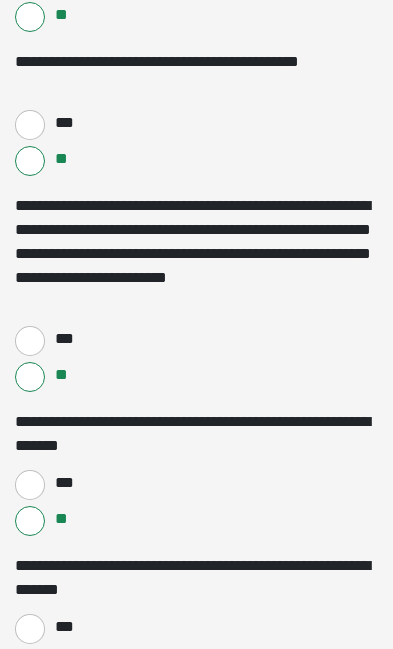 scroll, scrollTop: 1361, scrollLeft: 0, axis: vertical 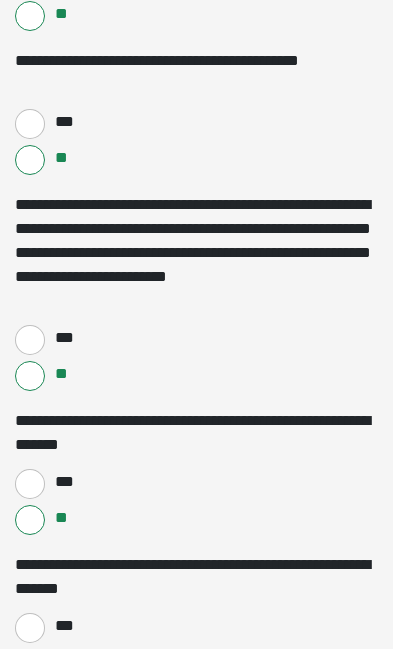 click on "***" at bounding box center [30, 628] 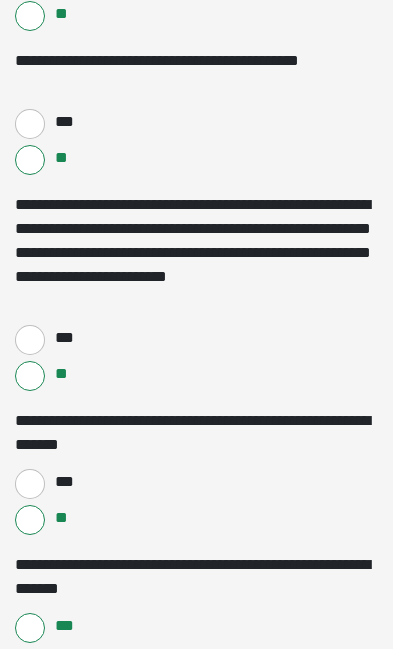 click on "**" at bounding box center (30, 664) 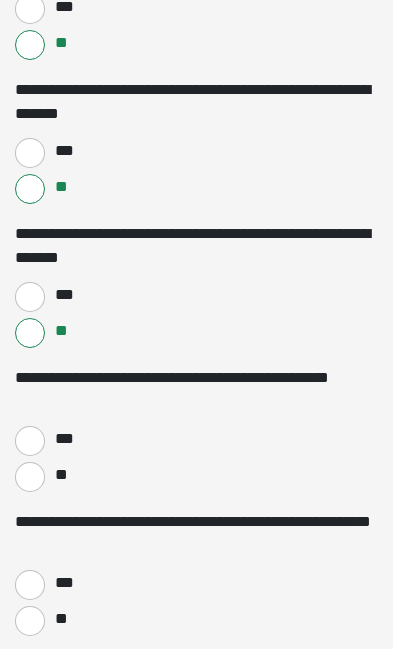 scroll, scrollTop: 1693, scrollLeft: 0, axis: vertical 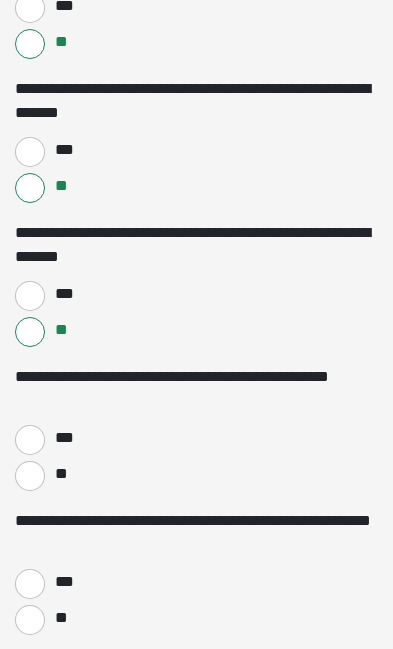 click on "**" at bounding box center (30, 476) 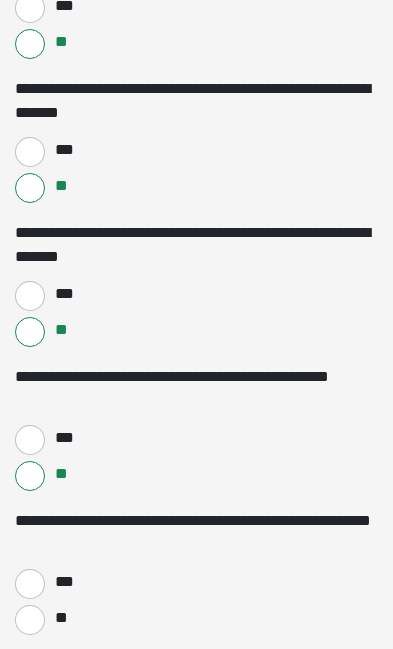 click on "**" at bounding box center (30, 620) 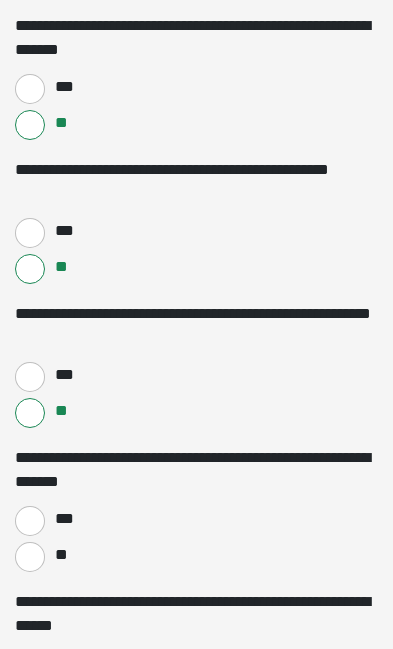 click on "**" at bounding box center (30, 557) 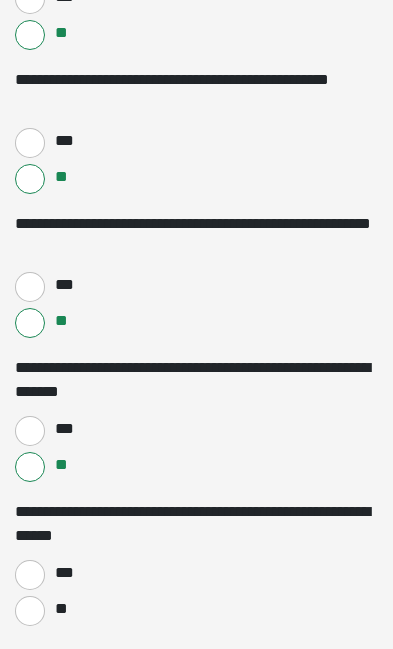 click on "**" at bounding box center (30, 611) 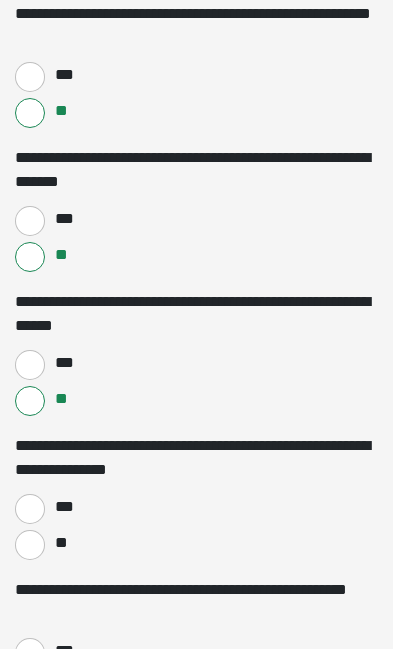 scroll, scrollTop: 2201, scrollLeft: 0, axis: vertical 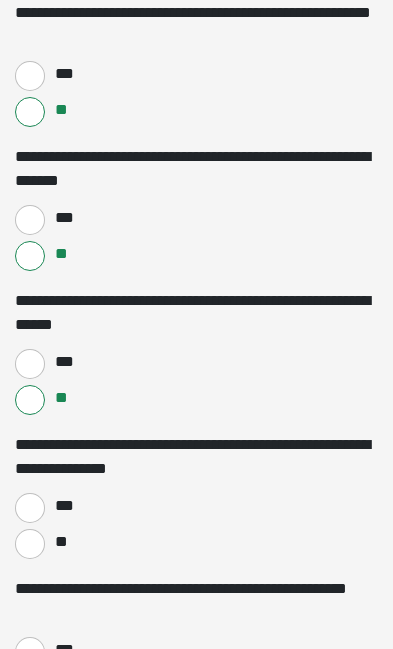 click on "**" at bounding box center (30, 544) 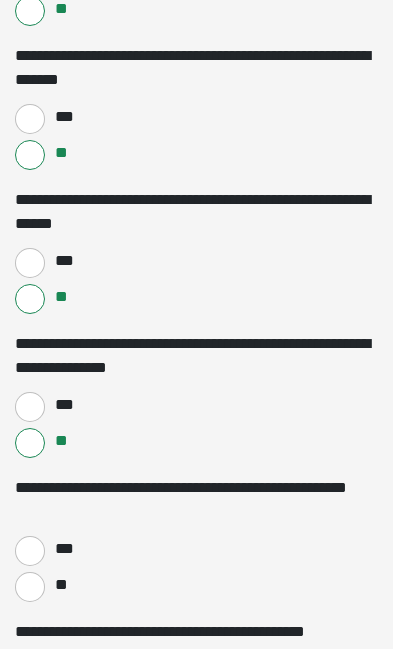 scroll, scrollTop: 2302, scrollLeft: 0, axis: vertical 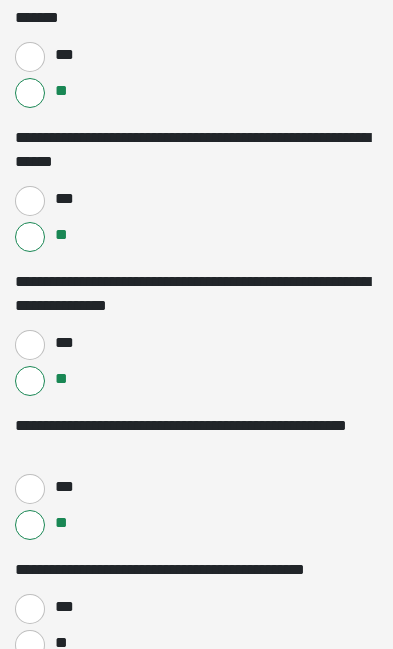 click on "**" at bounding box center (30, 645) 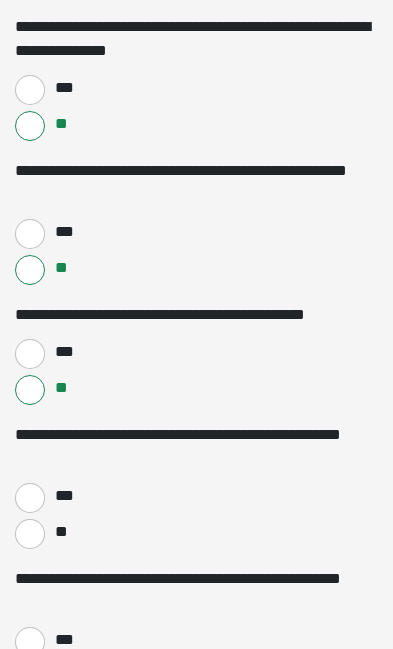 scroll, scrollTop: 2619, scrollLeft: 0, axis: vertical 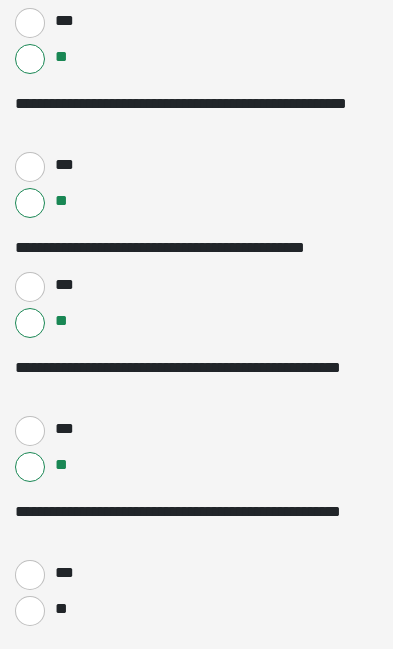 click on "***" at bounding box center (30, 575) 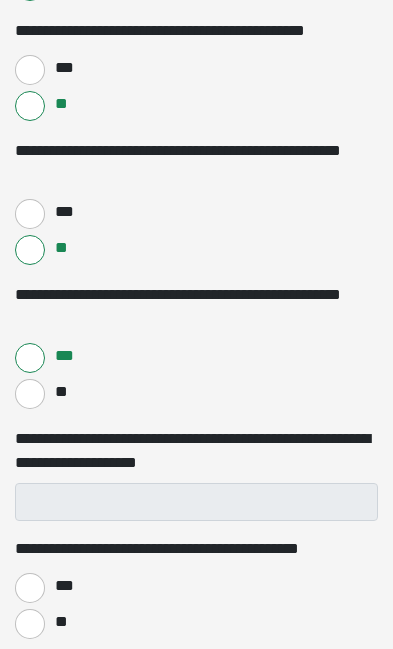 scroll, scrollTop: 2904, scrollLeft: 0, axis: vertical 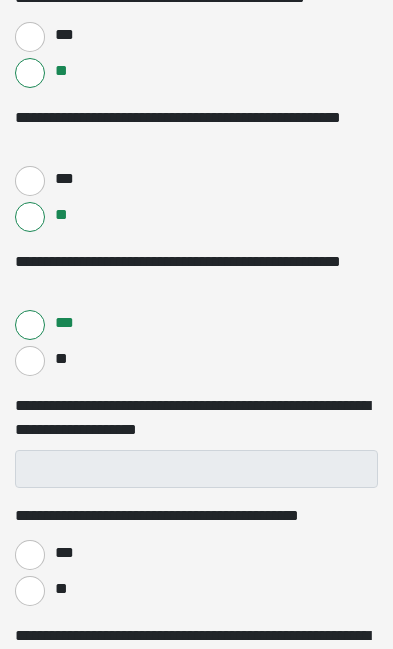 click on "***" at bounding box center [30, 555] 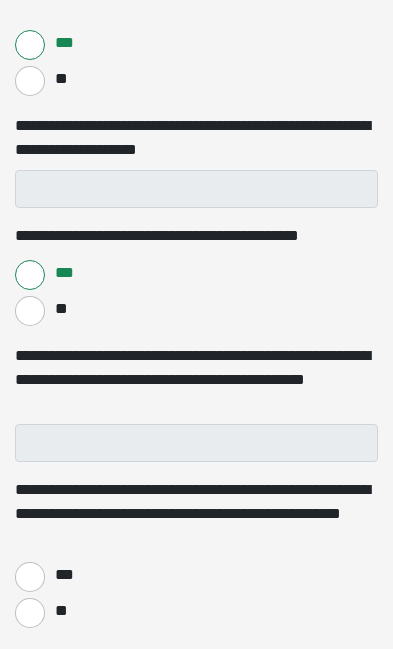 scroll, scrollTop: 3244, scrollLeft: 0, axis: vertical 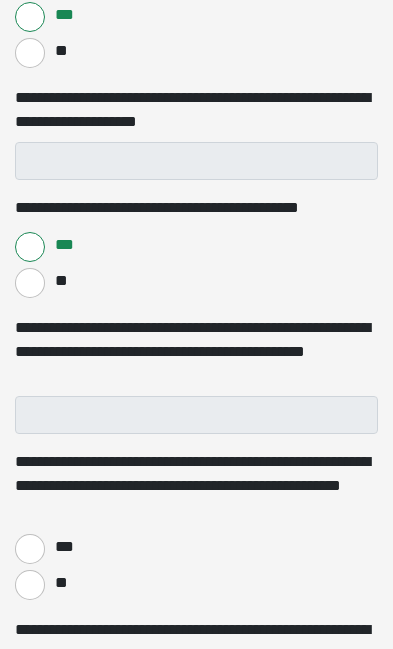 click on "**" at bounding box center [30, 585] 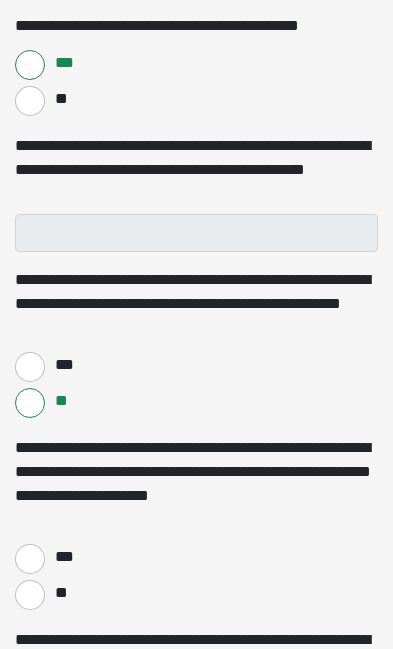 scroll, scrollTop: 3427, scrollLeft: 0, axis: vertical 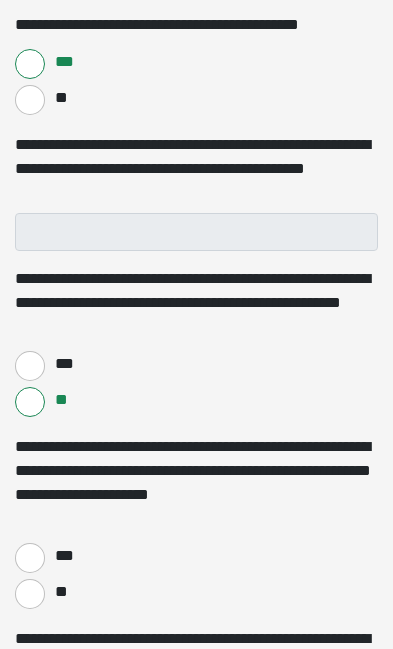 click on "**" at bounding box center (30, 594) 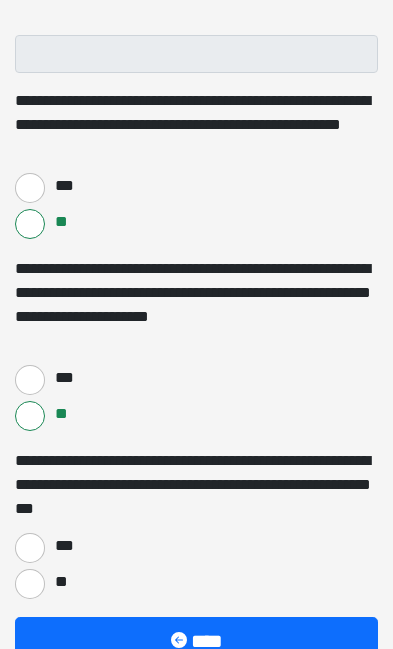 scroll, scrollTop: 3611, scrollLeft: 0, axis: vertical 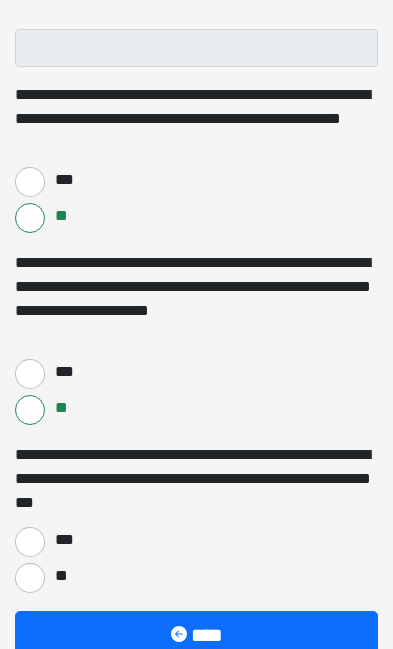 click on "**" at bounding box center [30, 578] 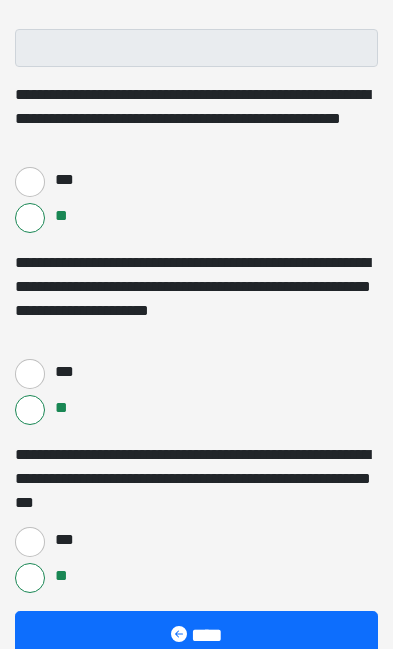 click at bounding box center [217, 692] 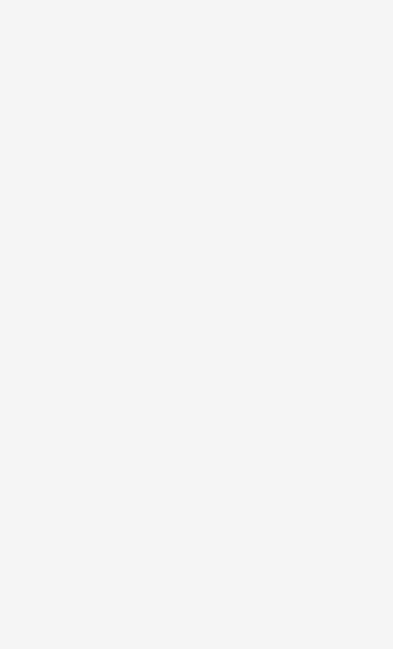 scroll, scrollTop: 34, scrollLeft: 0, axis: vertical 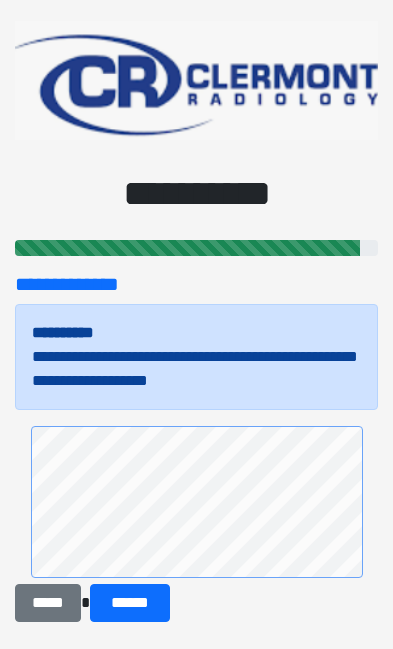 click on "******" at bounding box center [130, 603] 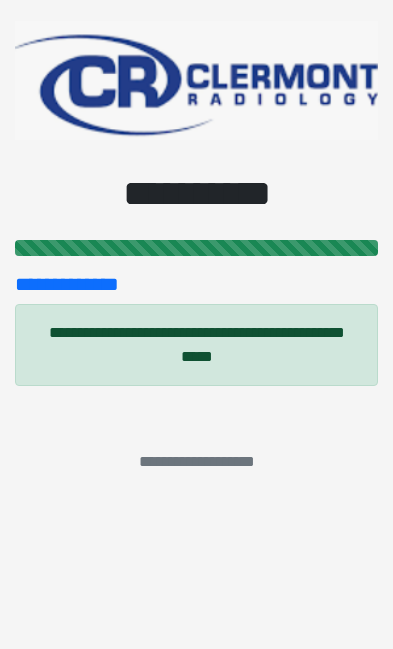 scroll, scrollTop: 0, scrollLeft: 0, axis: both 